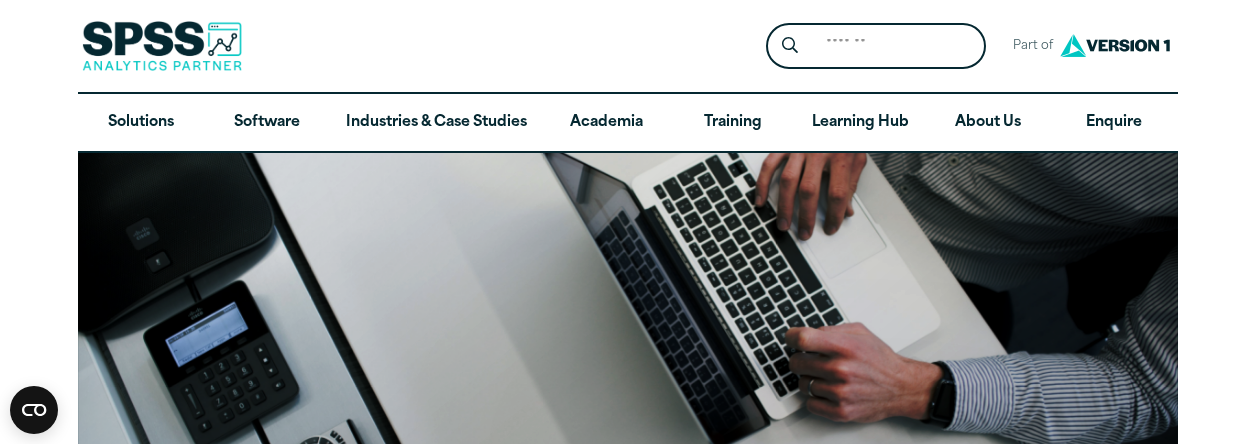 scroll, scrollTop: 0, scrollLeft: 0, axis: both 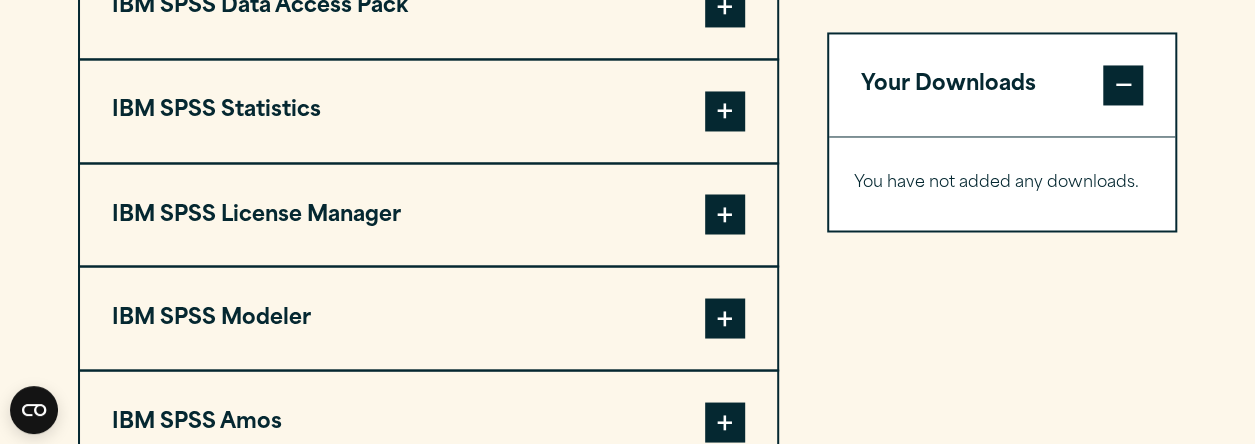 click on "IBM SPSS Statistics" at bounding box center (428, 111) 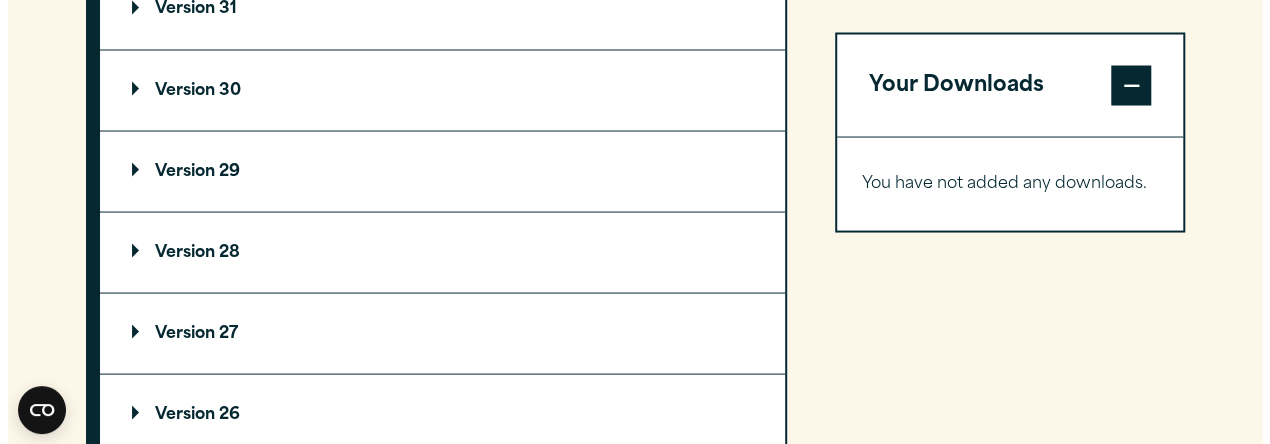 scroll, scrollTop: 1833, scrollLeft: 0, axis: vertical 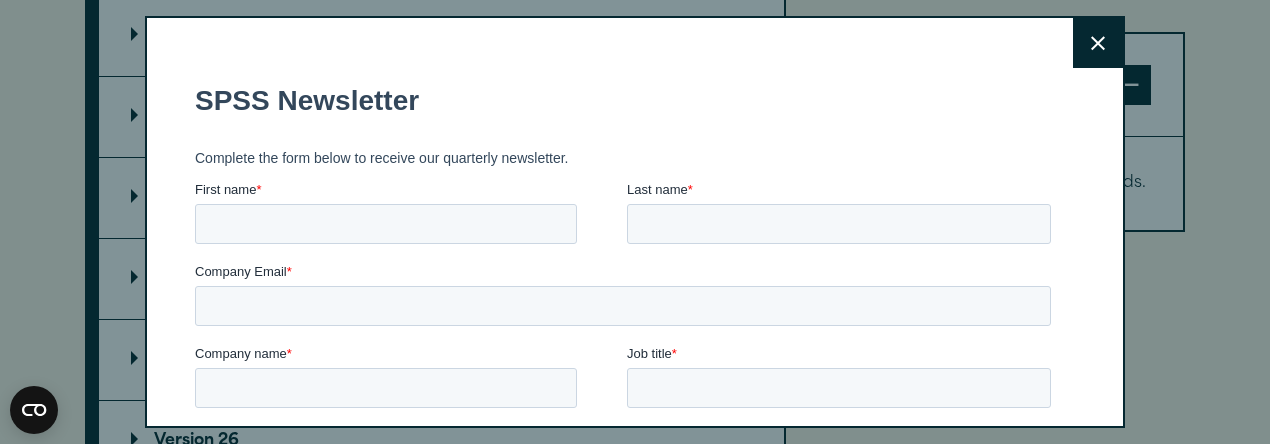 click 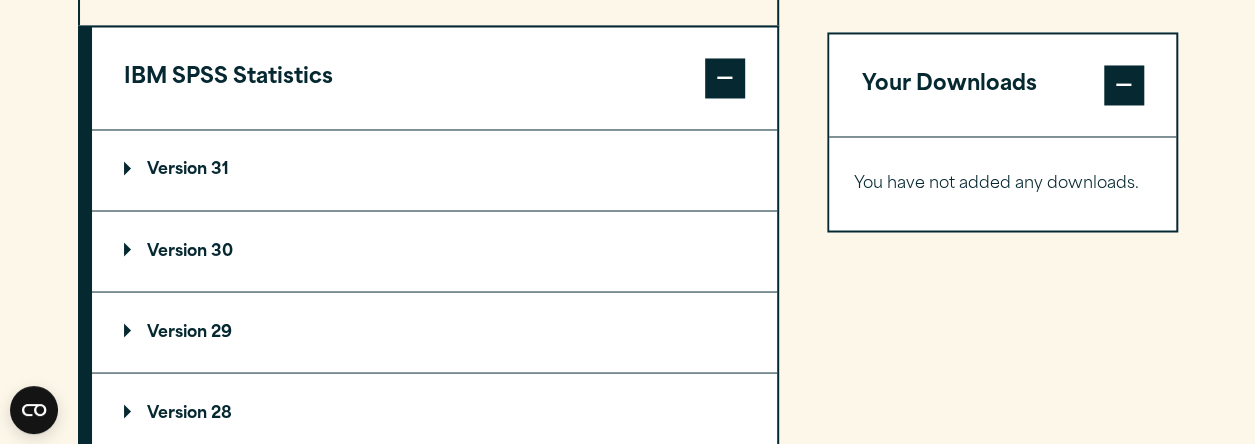 scroll, scrollTop: 1553, scrollLeft: 0, axis: vertical 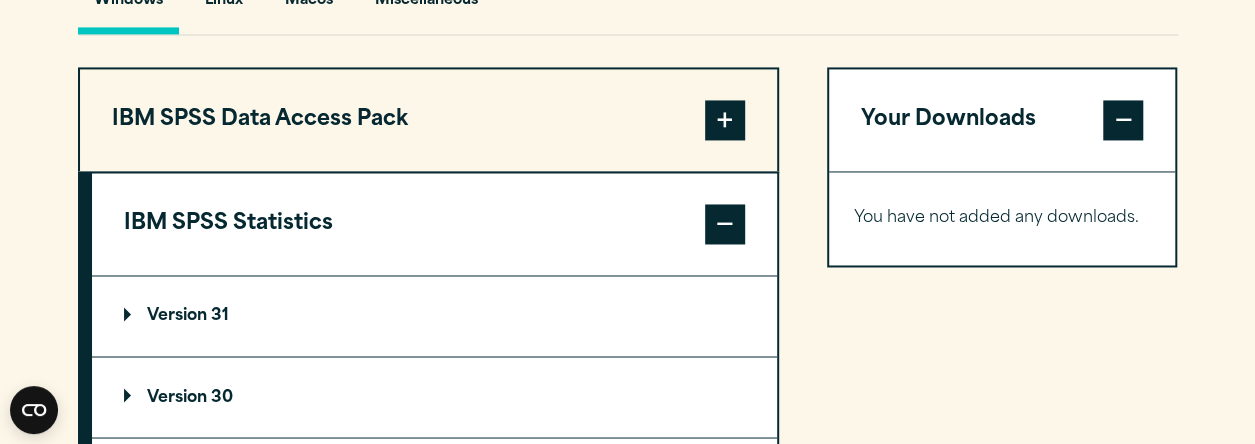 click on "Version 31" at bounding box center (434, 316) 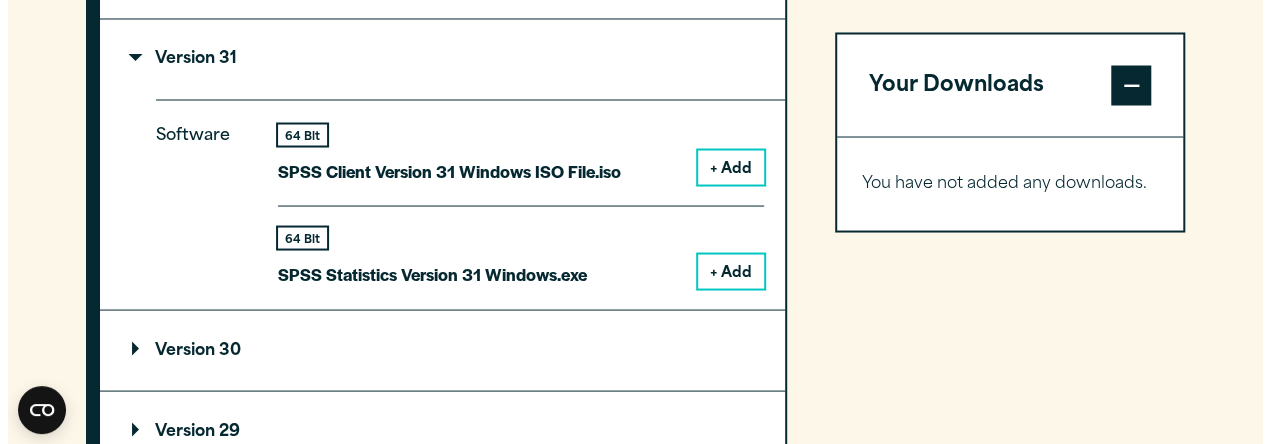 scroll, scrollTop: 1886, scrollLeft: 0, axis: vertical 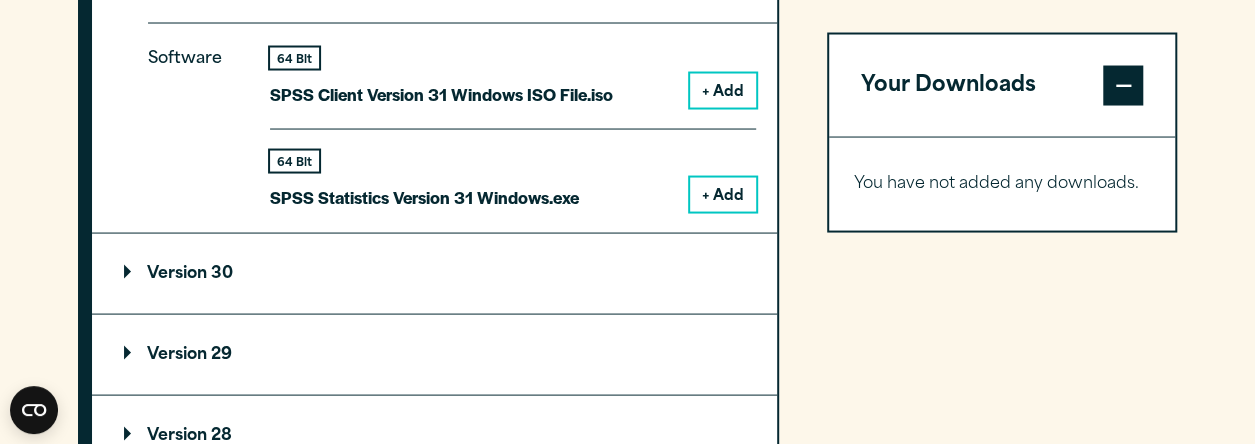 click on "+ Add" at bounding box center (723, 195) 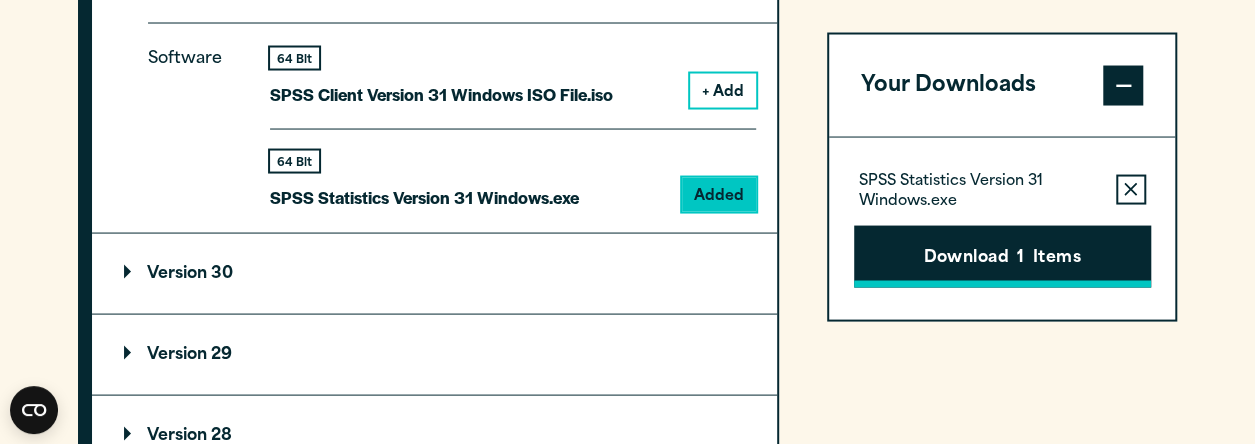click on "Download  1  Items" at bounding box center [1002, 256] 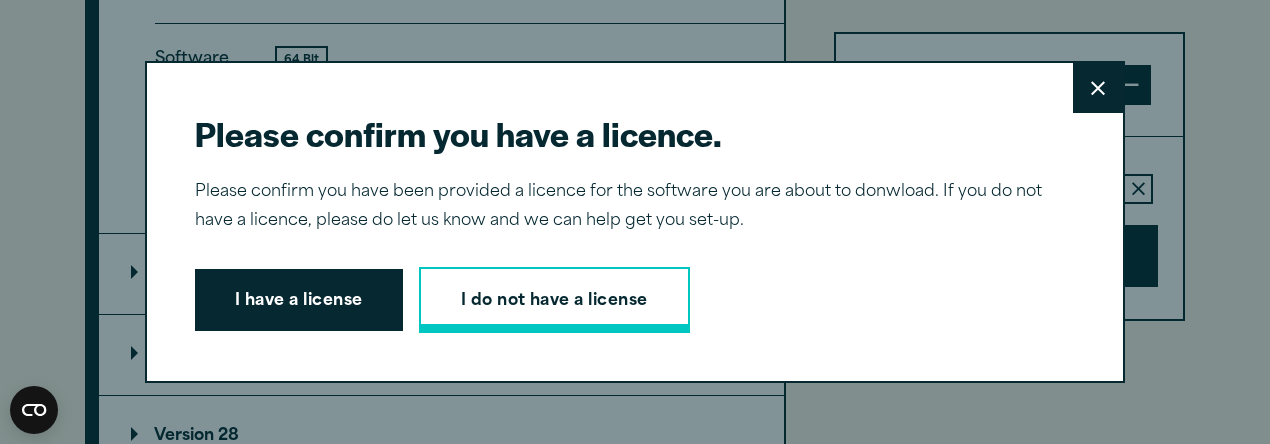 click on "I do not have a license" at bounding box center (554, 300) 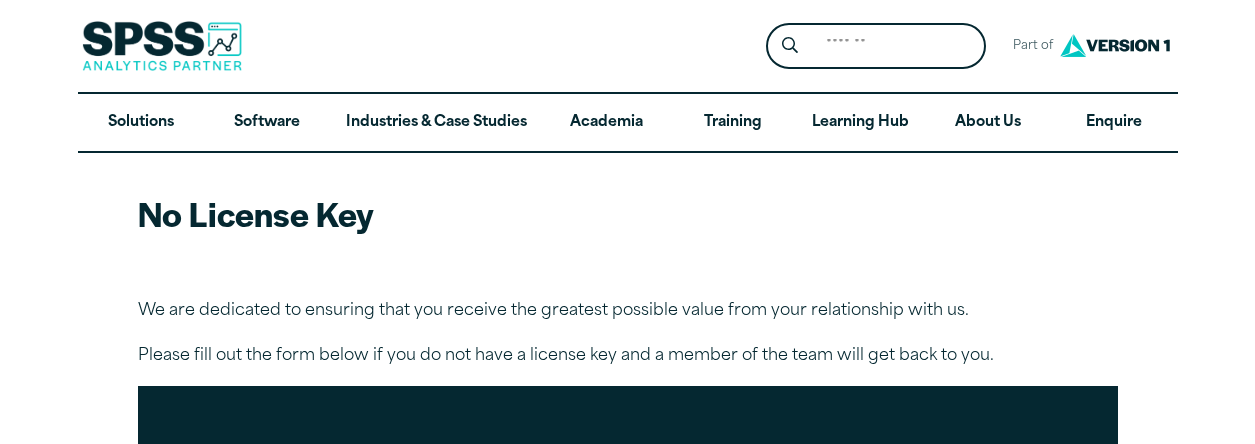 scroll, scrollTop: 0, scrollLeft: 0, axis: both 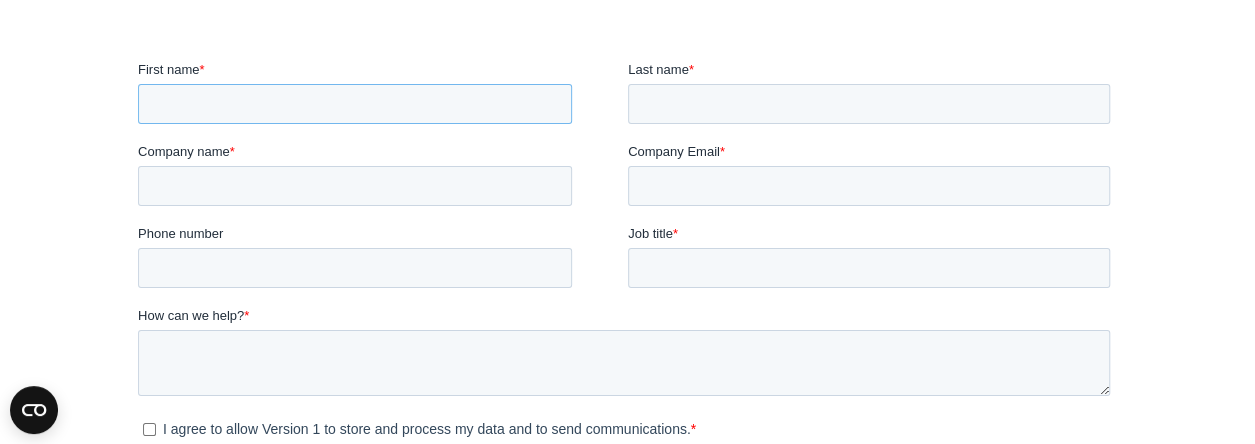 click on "First name *" at bounding box center (354, 104) 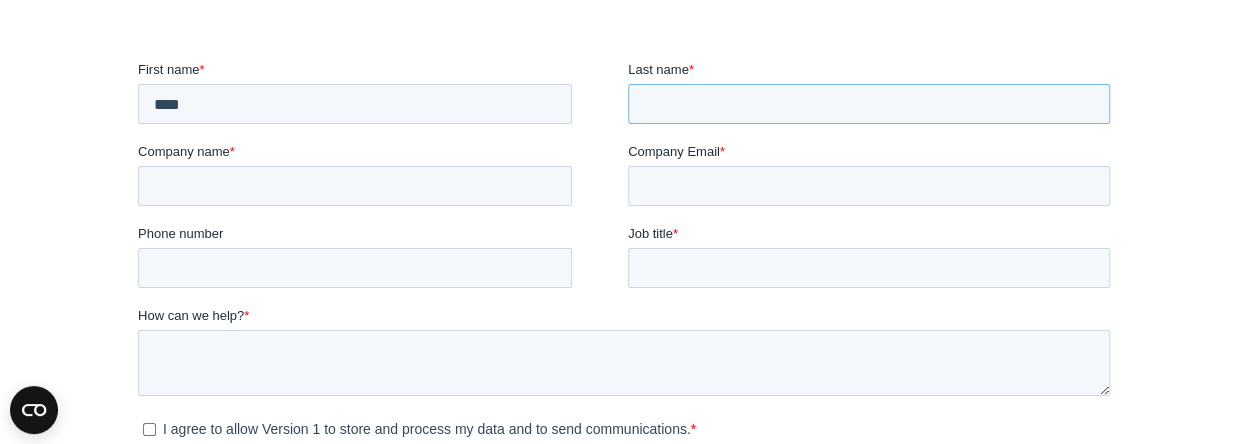 type on "******" 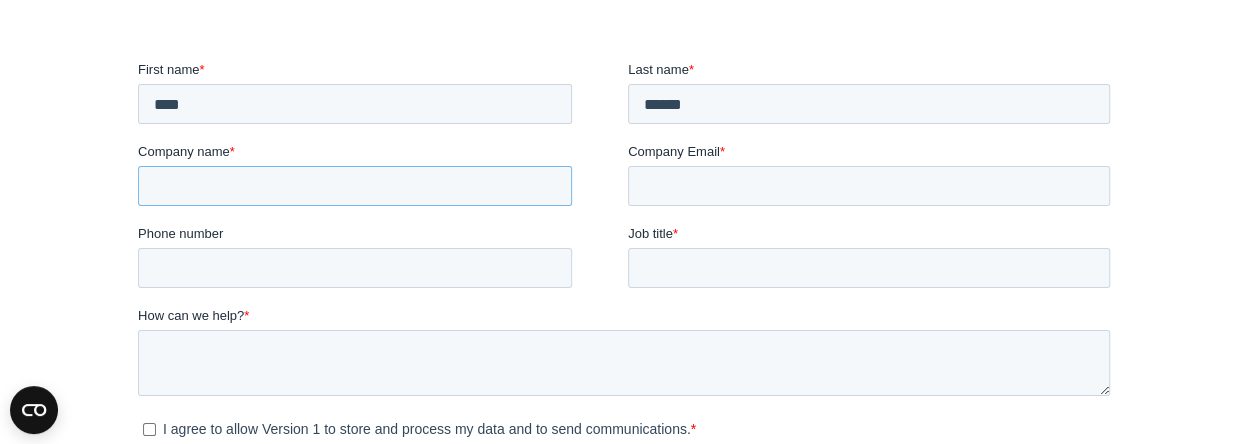 type on "**********" 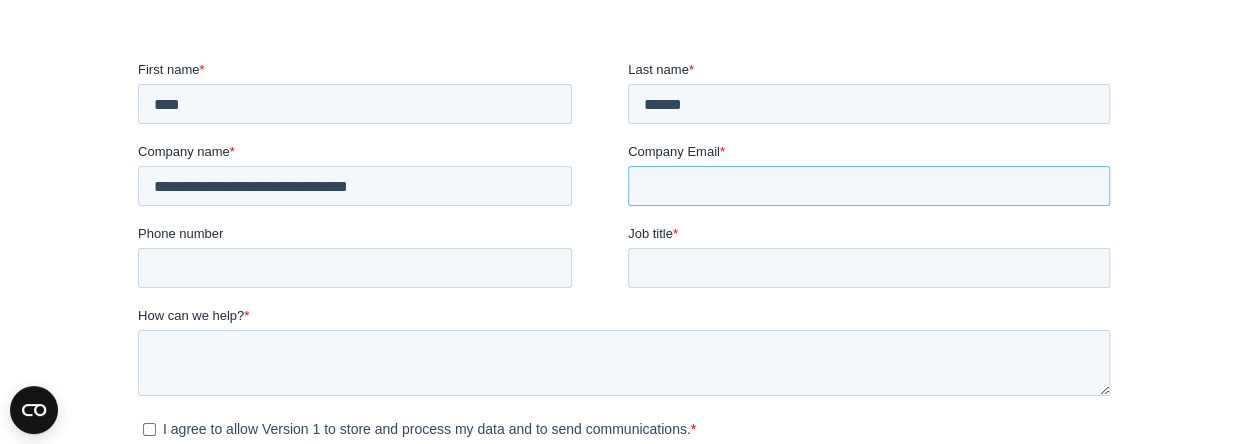 type on "**********" 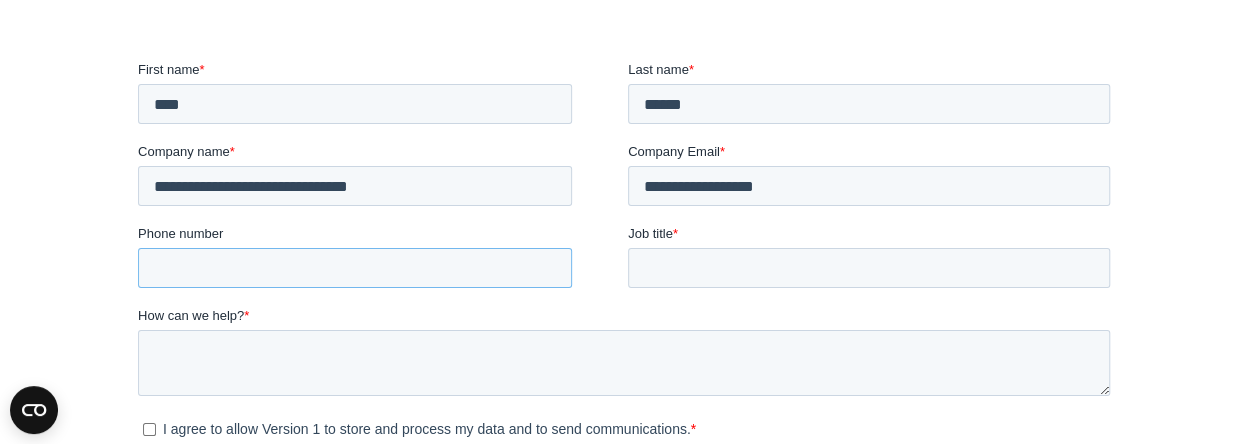 type on "**********" 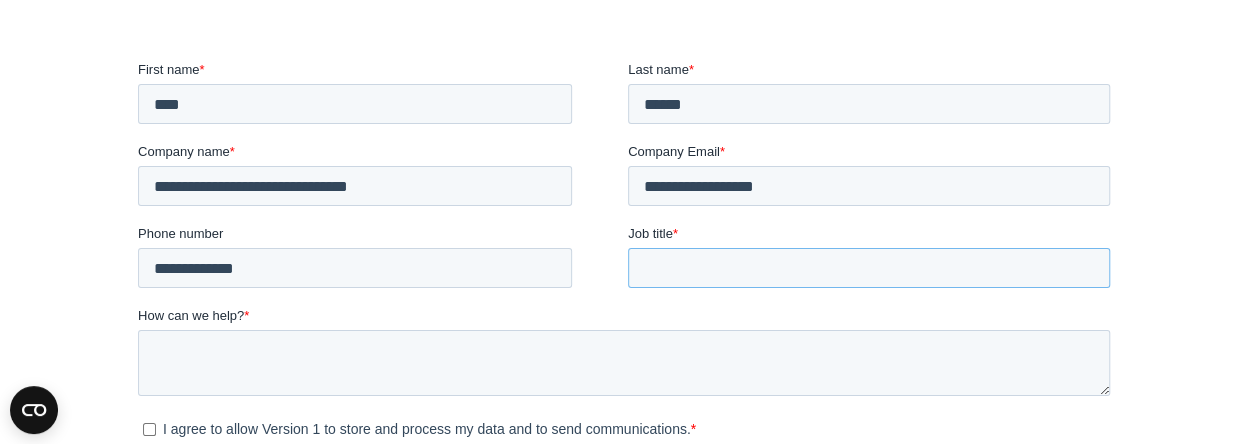 click on "Job title *" at bounding box center (868, 268) 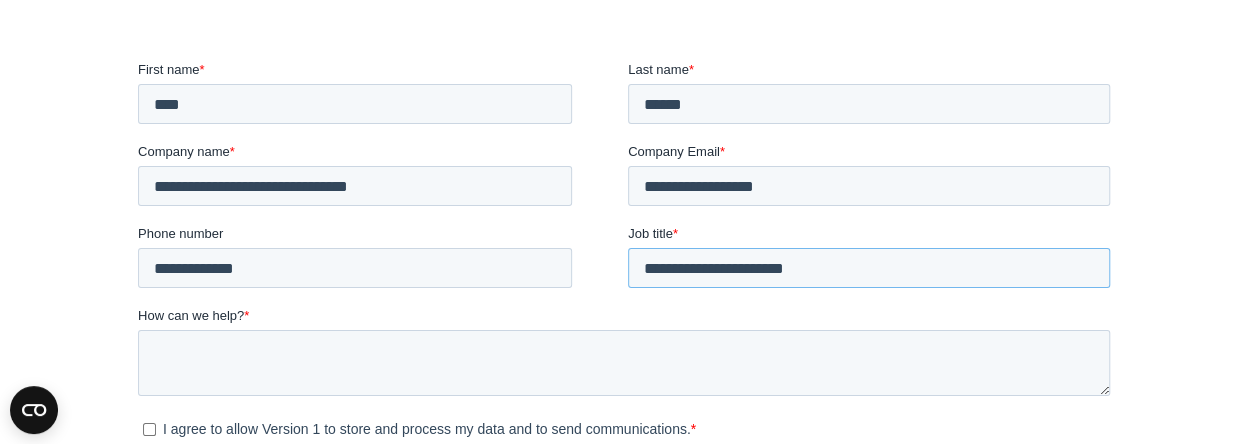 type on "**********" 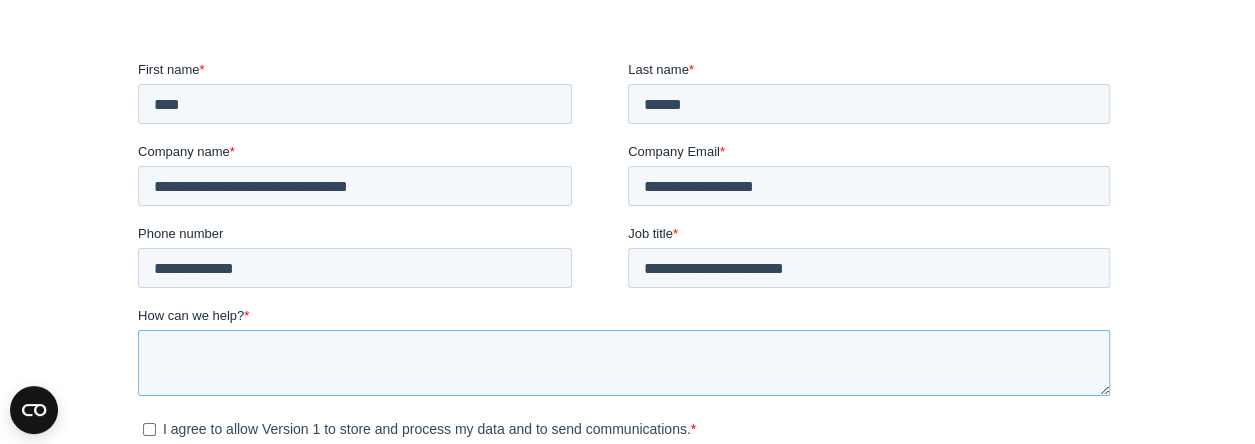 click on "How can we help? *" at bounding box center [623, 363] 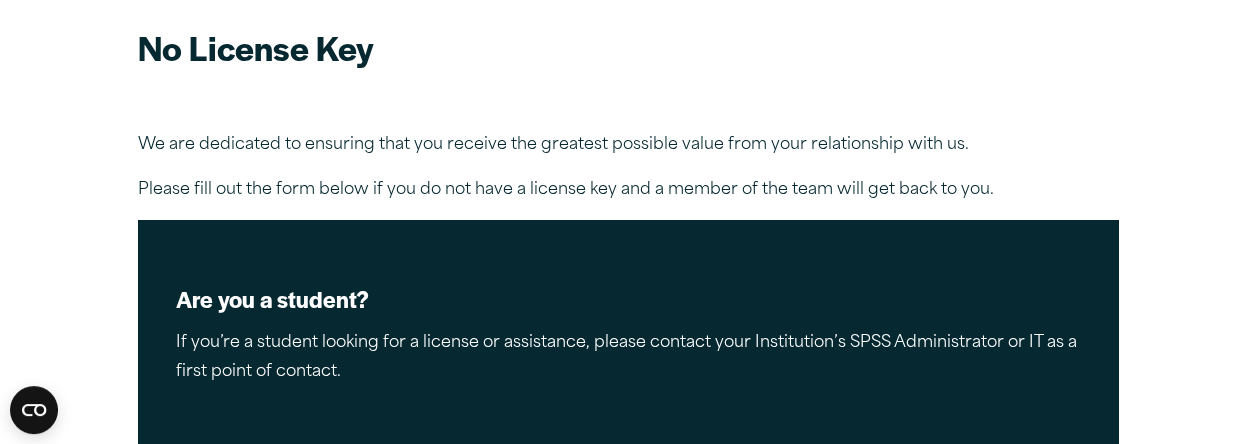 scroll, scrollTop: 0, scrollLeft: 0, axis: both 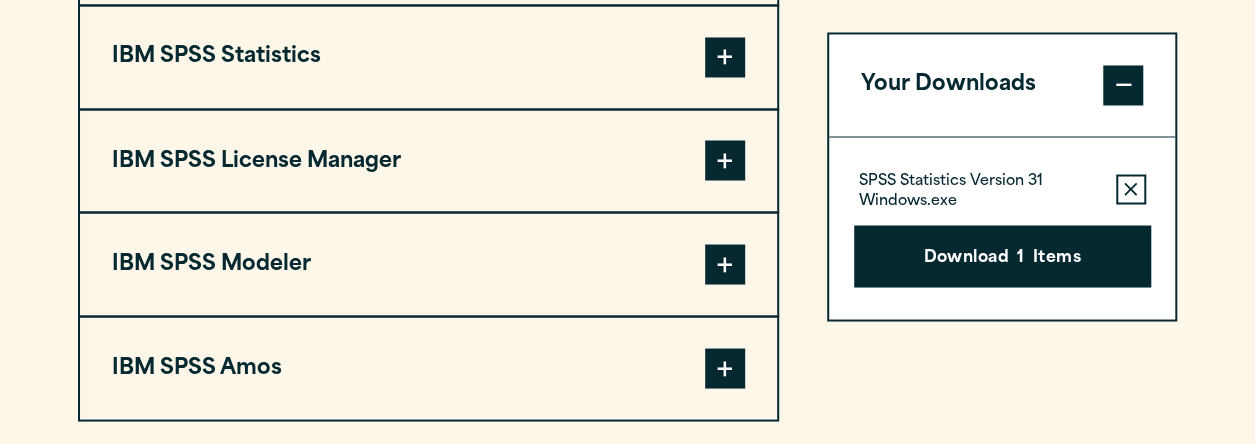 click on "IBM SPSS License Manager" at bounding box center (428, 161) 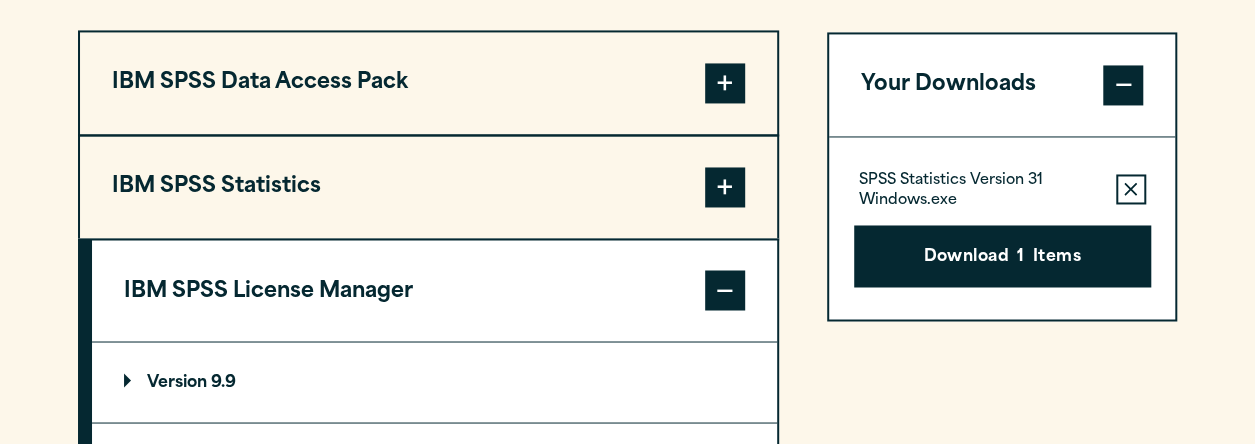 scroll, scrollTop: 1720, scrollLeft: 0, axis: vertical 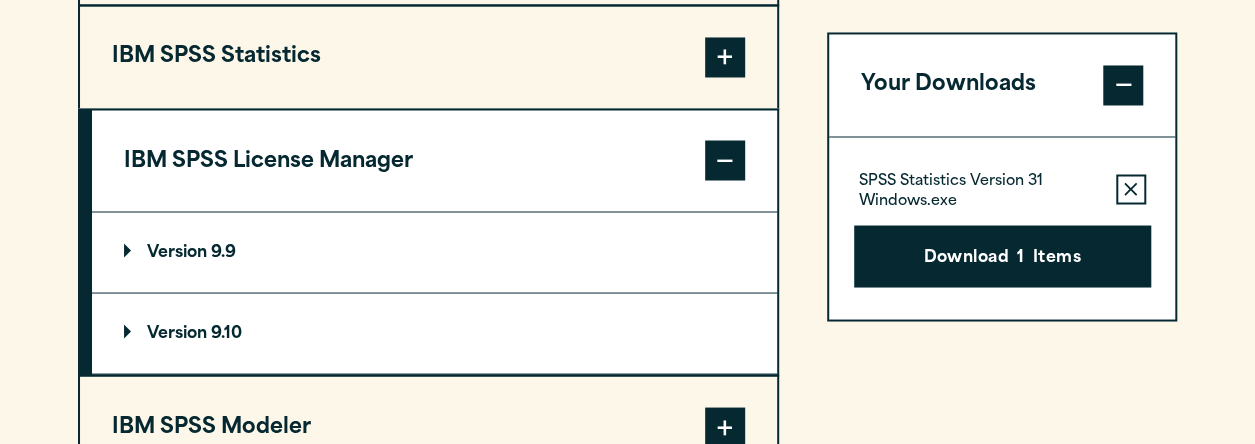 click on "Version 9.9" at bounding box center (434, 252) 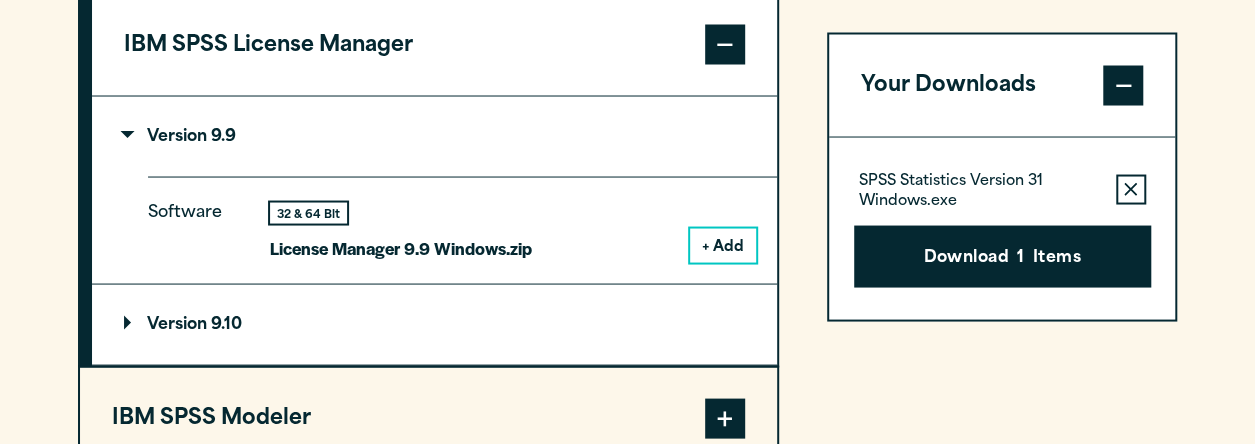 scroll, scrollTop: 1886, scrollLeft: 0, axis: vertical 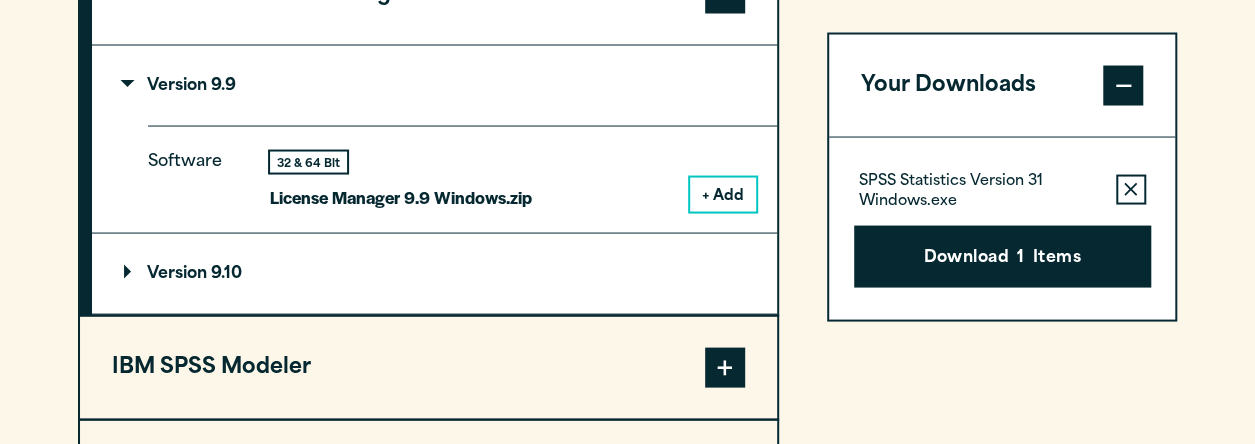 click on "Version 9.10" at bounding box center (434, 274) 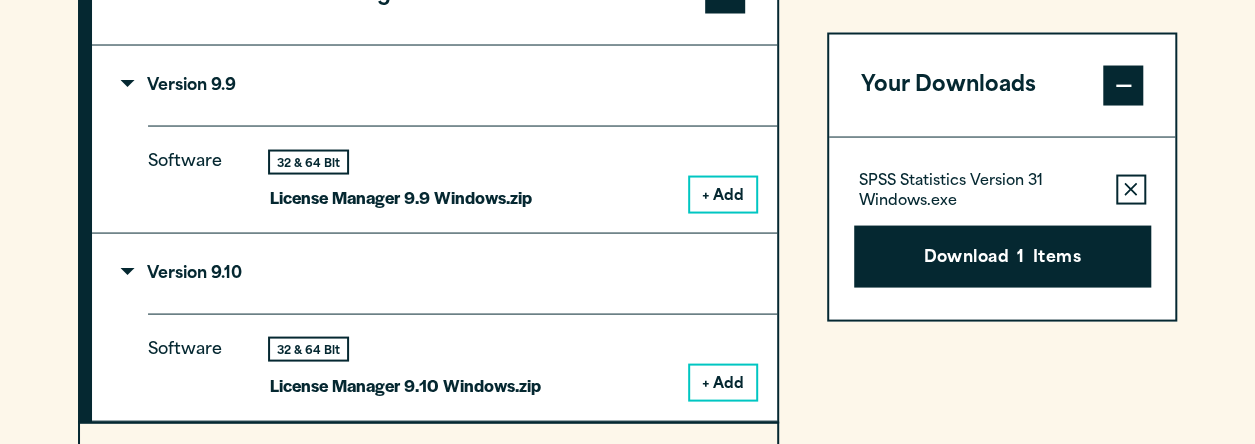 click on "32 & 64 Bit
License Manager 9.9 Windows.zip
+ Add" at bounding box center (513, 182) 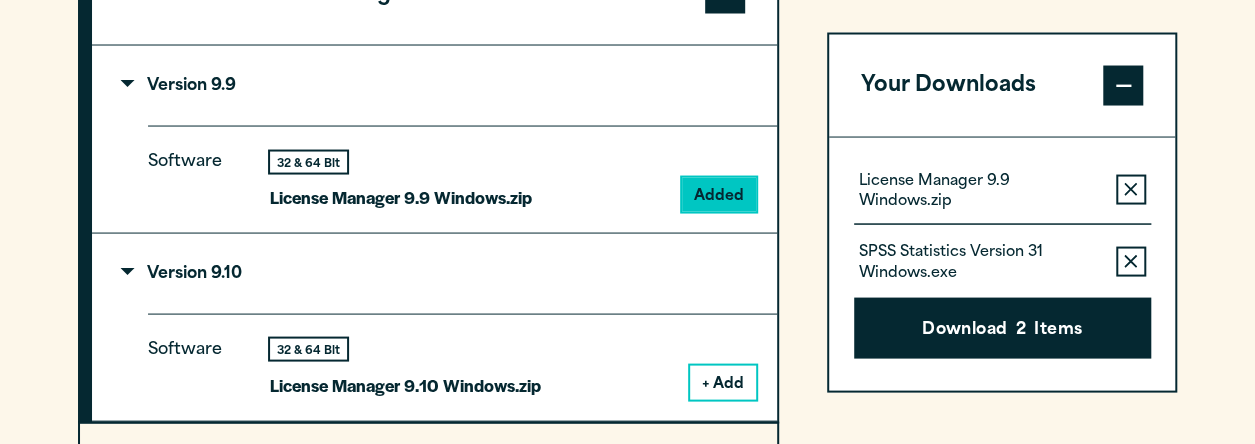 click 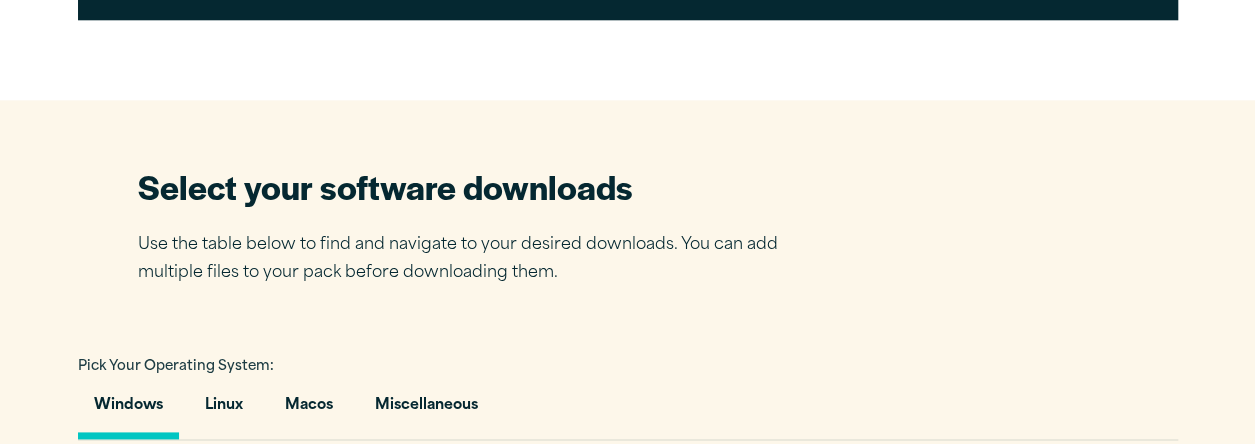 scroll, scrollTop: 1053, scrollLeft: 0, axis: vertical 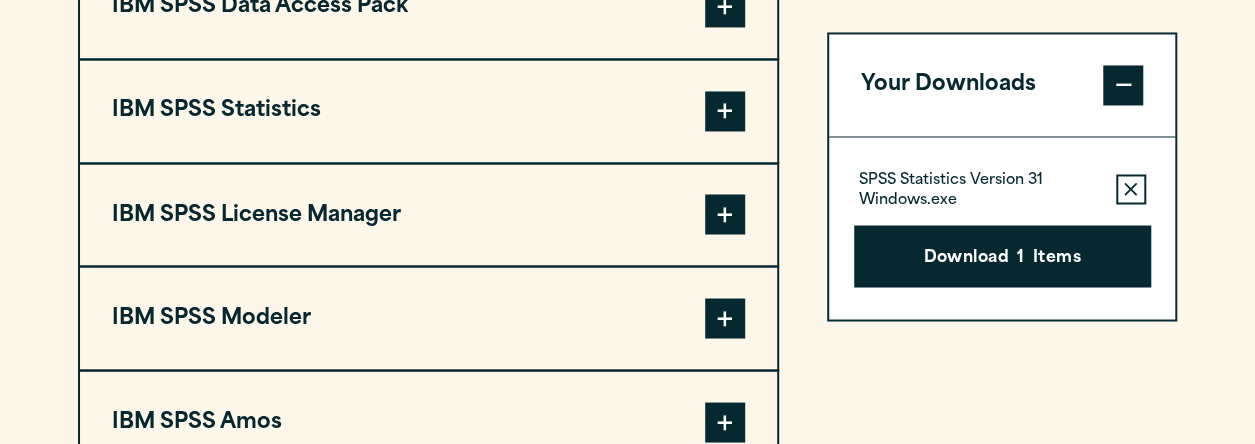 click on "IBM SPSS Statistics" at bounding box center [428, 111] 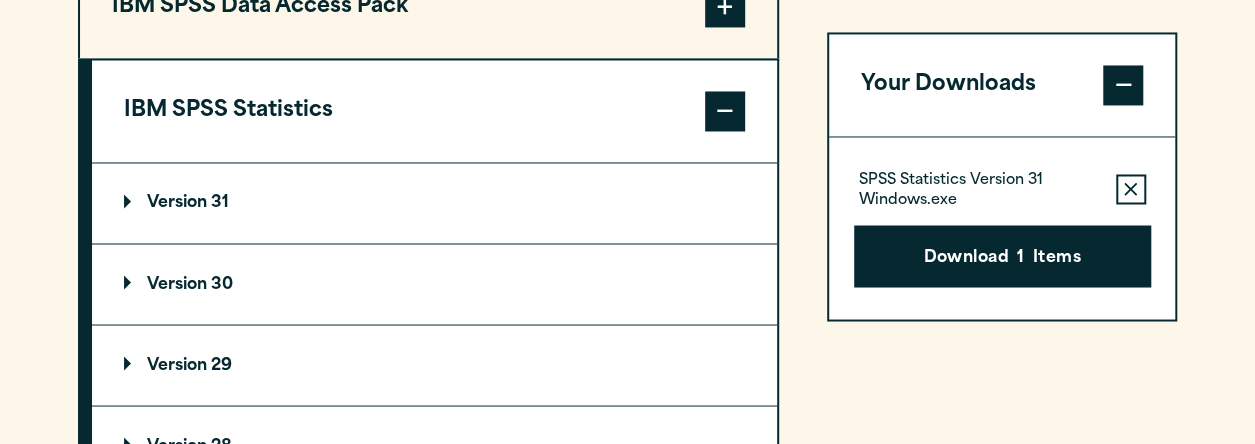 click on "Version 31" at bounding box center (434, 203) 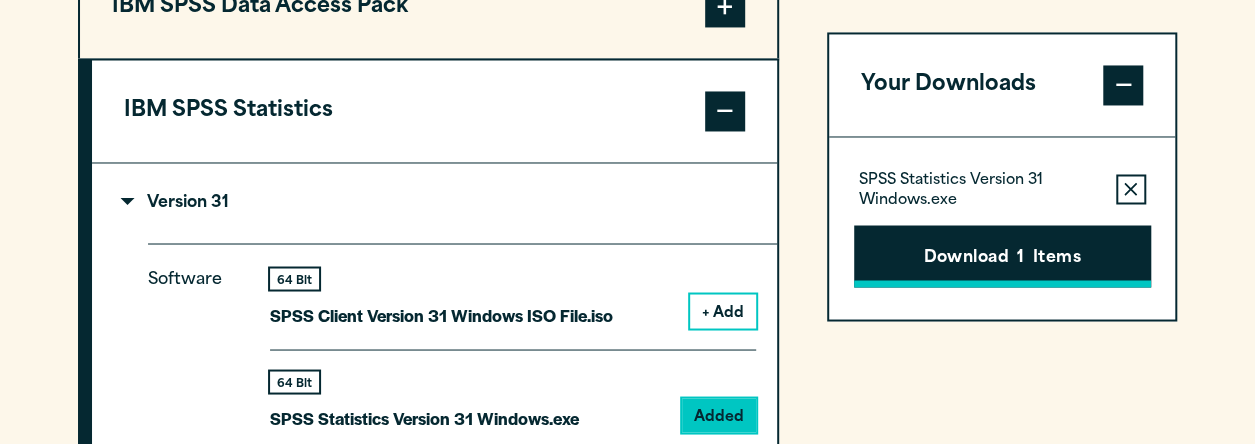 click on "Download  1  Items" at bounding box center [1002, 256] 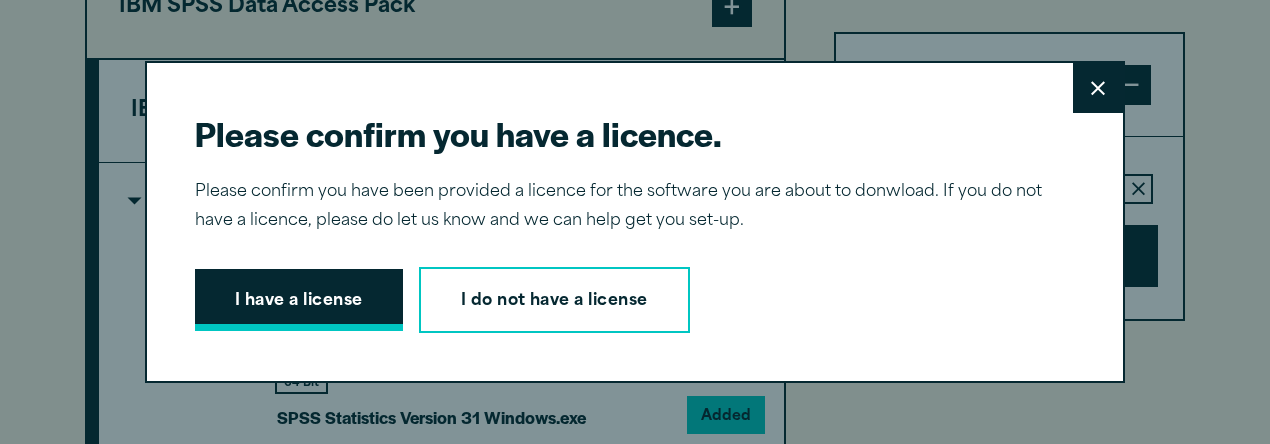 click on "I have a license" at bounding box center (299, 300) 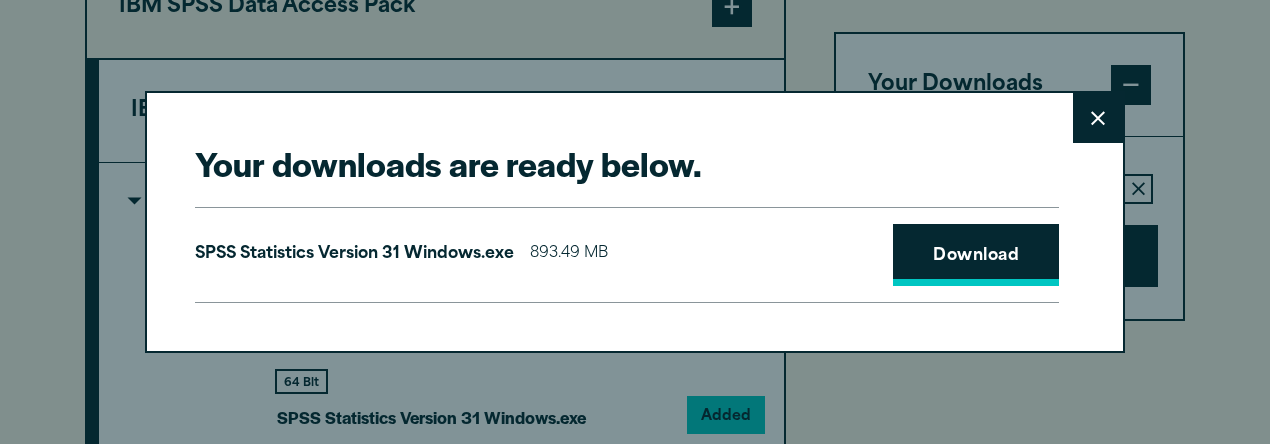click on "Download" at bounding box center (976, 255) 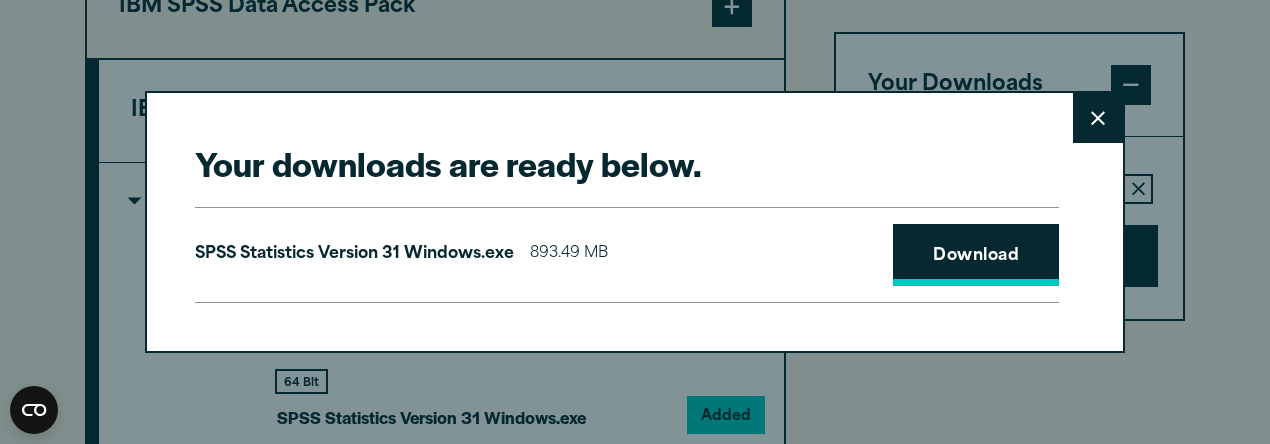 click on "Download" at bounding box center [976, 255] 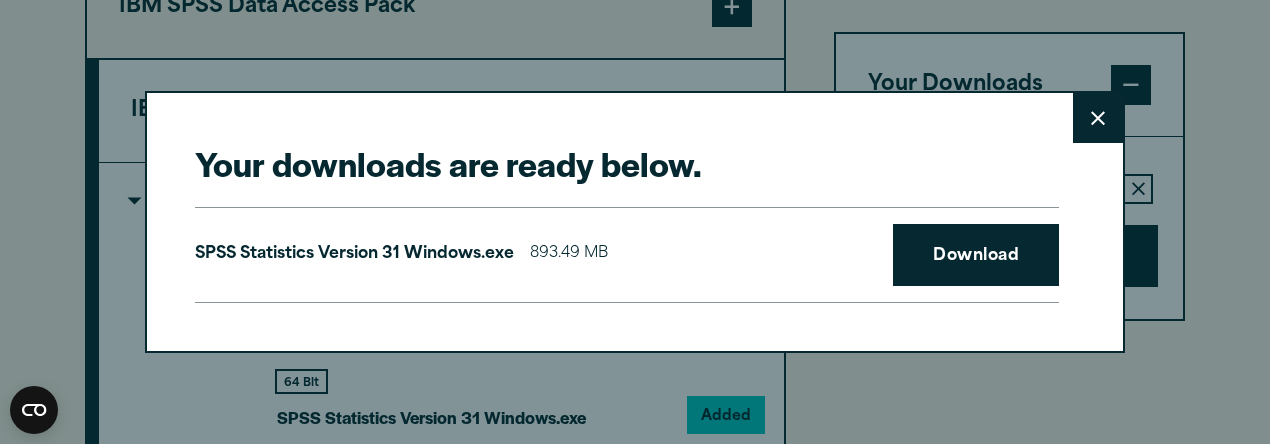 click on "Close" at bounding box center (1098, 118) 